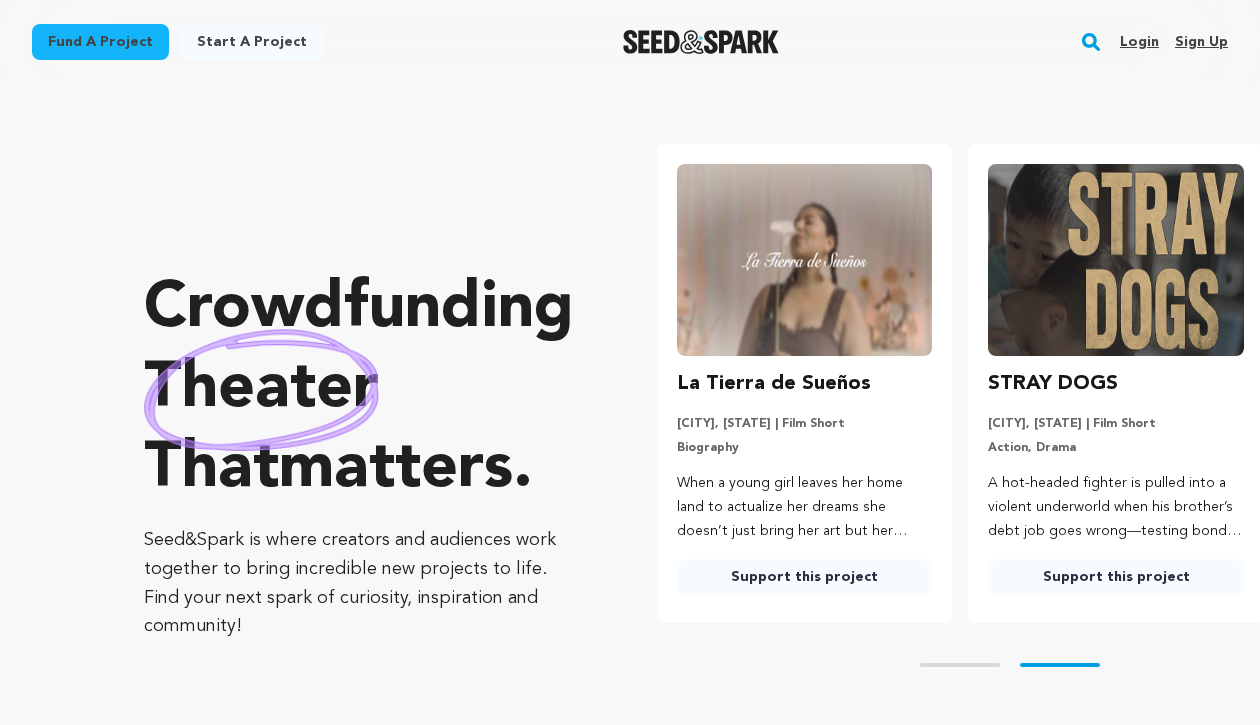 scroll, scrollTop: 0, scrollLeft: 0, axis: both 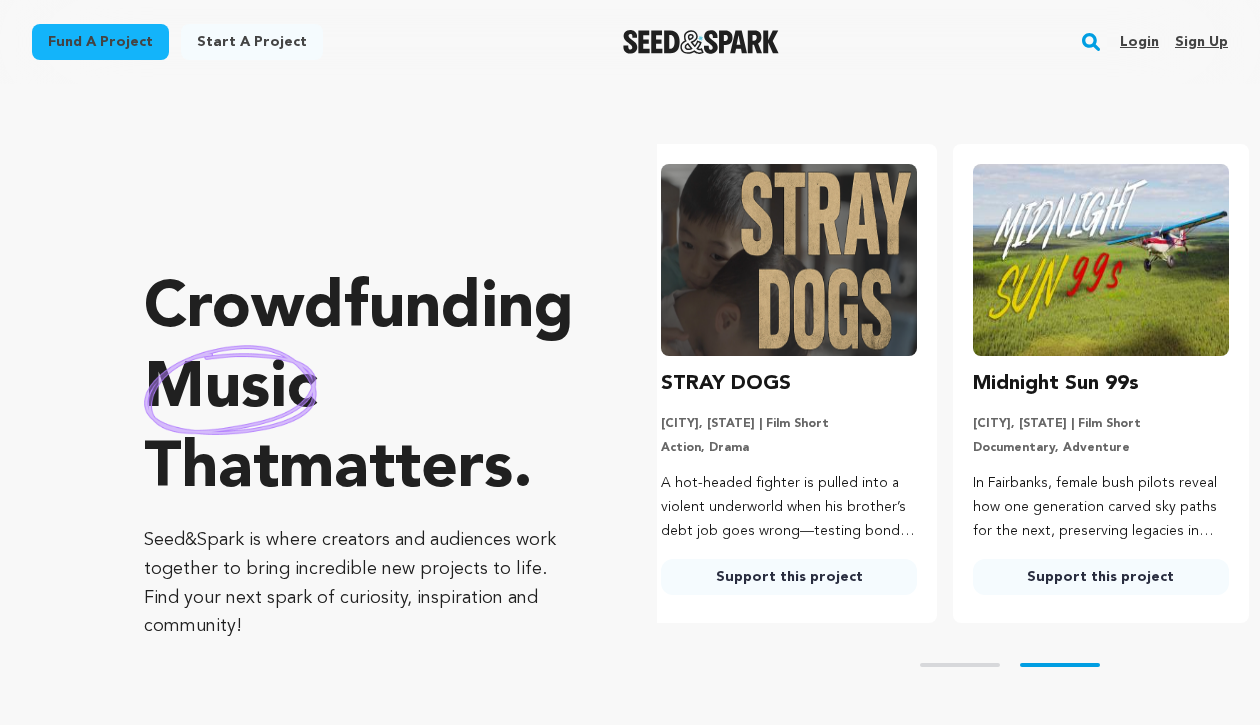 click on "Start a project" at bounding box center [252, 42] 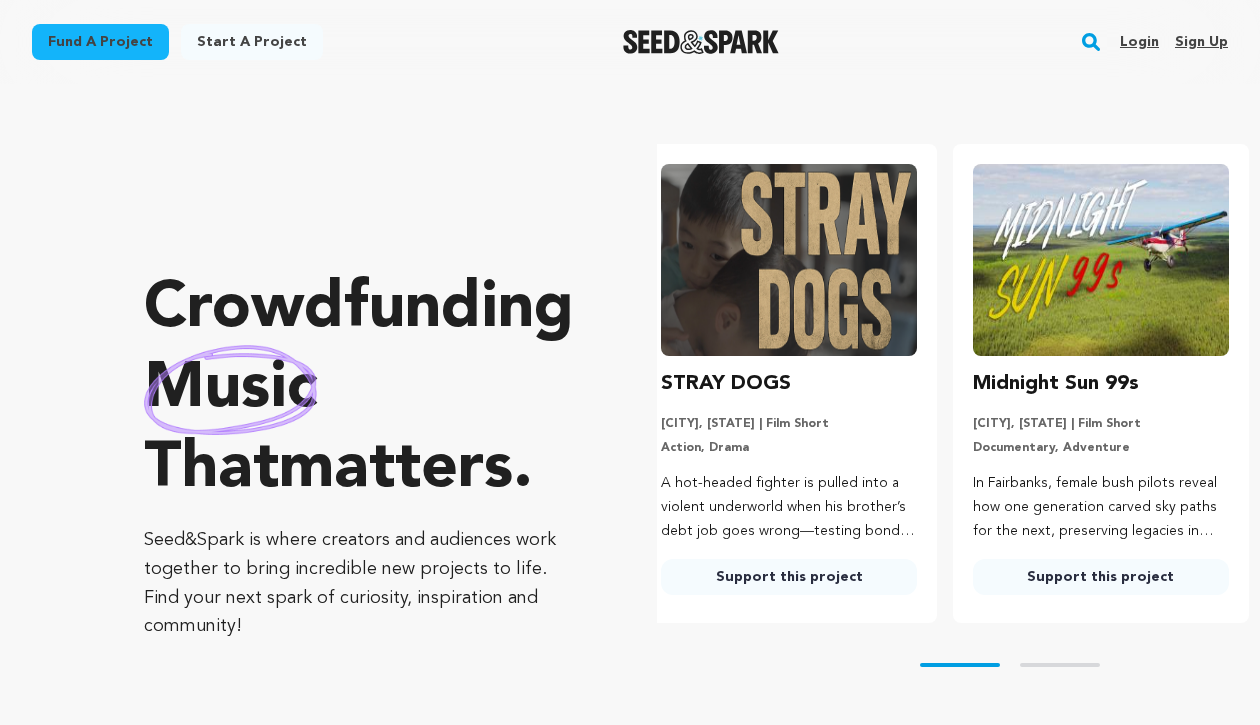 scroll, scrollTop: 0, scrollLeft: 223, axis: horizontal 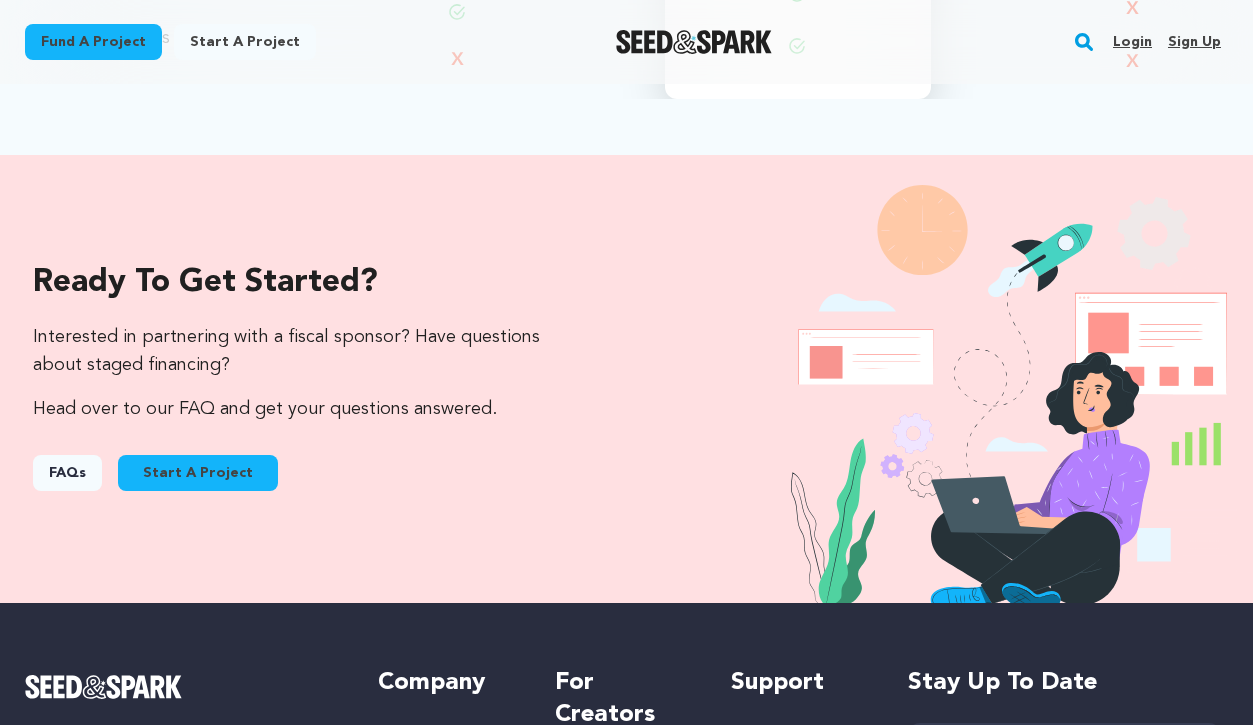 click on "Start A Project" at bounding box center (198, 473) 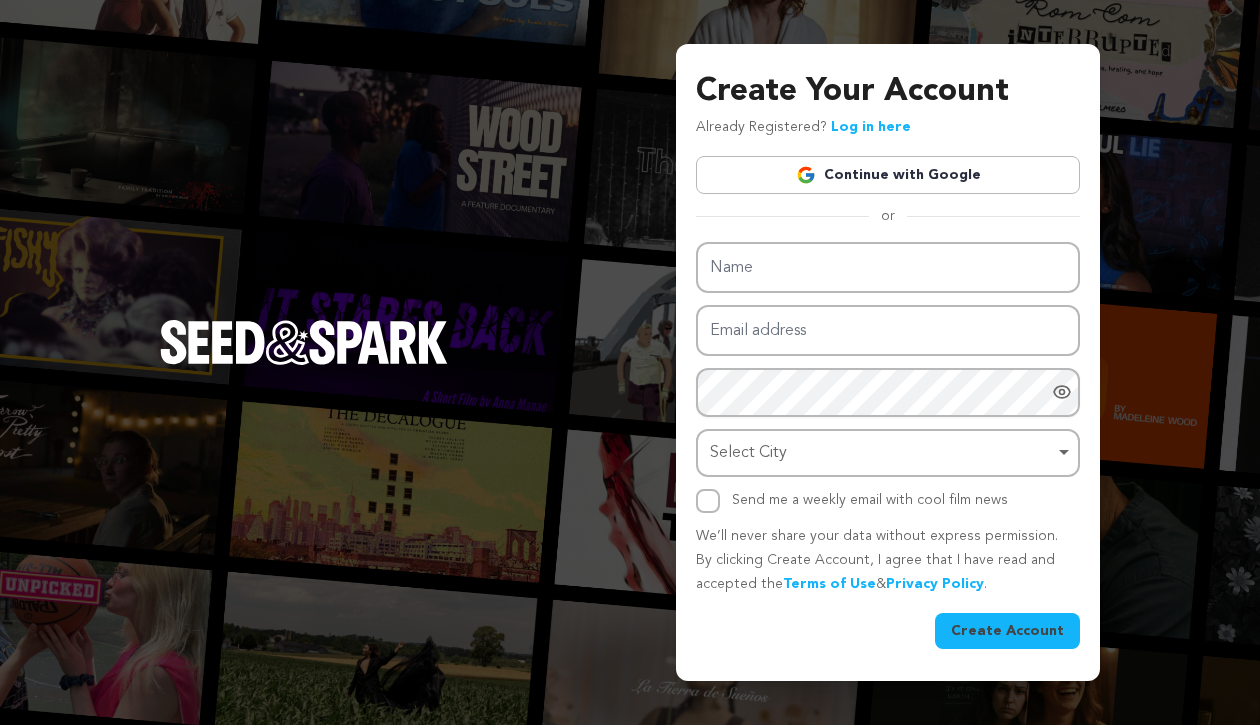 scroll, scrollTop: 0, scrollLeft: 0, axis: both 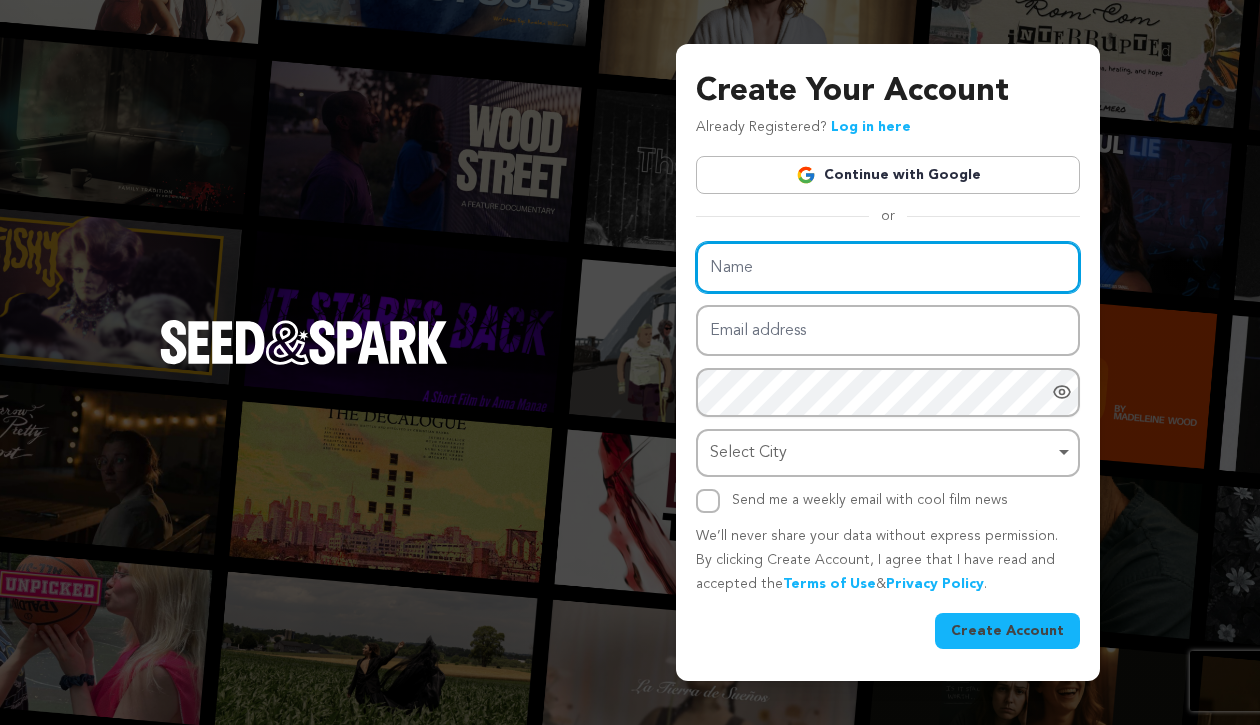 click on "Name" at bounding box center [888, 267] 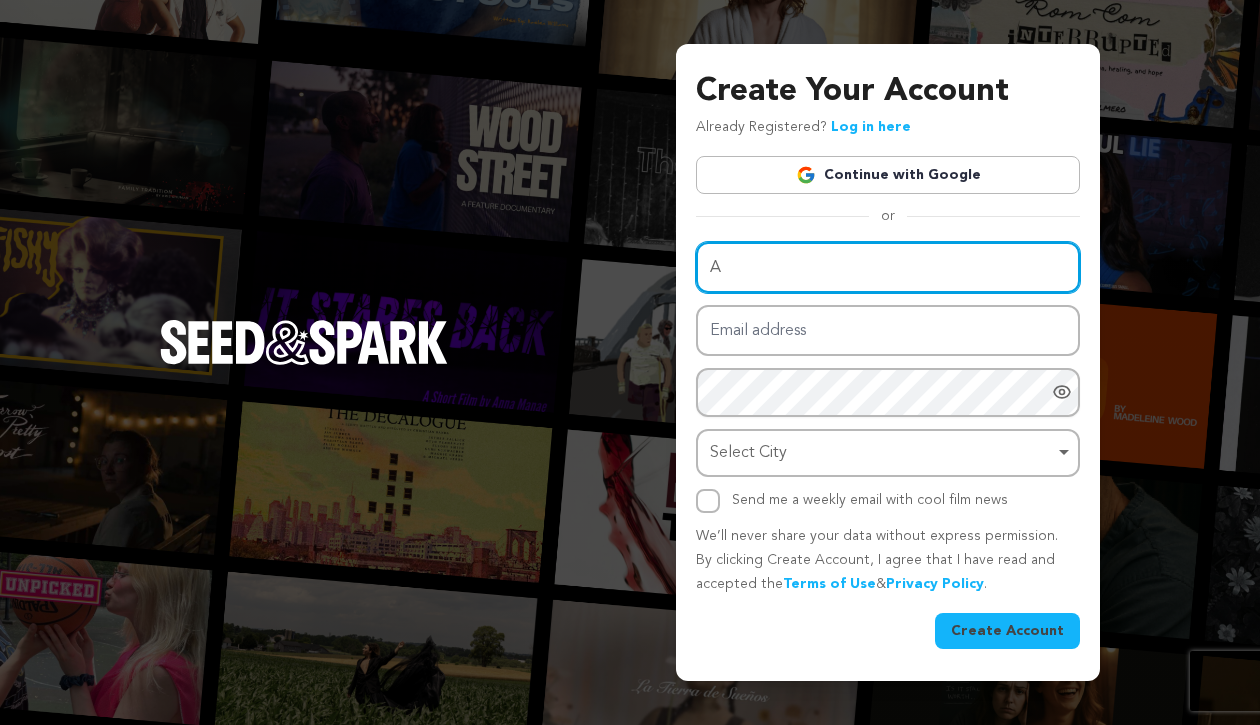type on "Aida Pirahmadi" 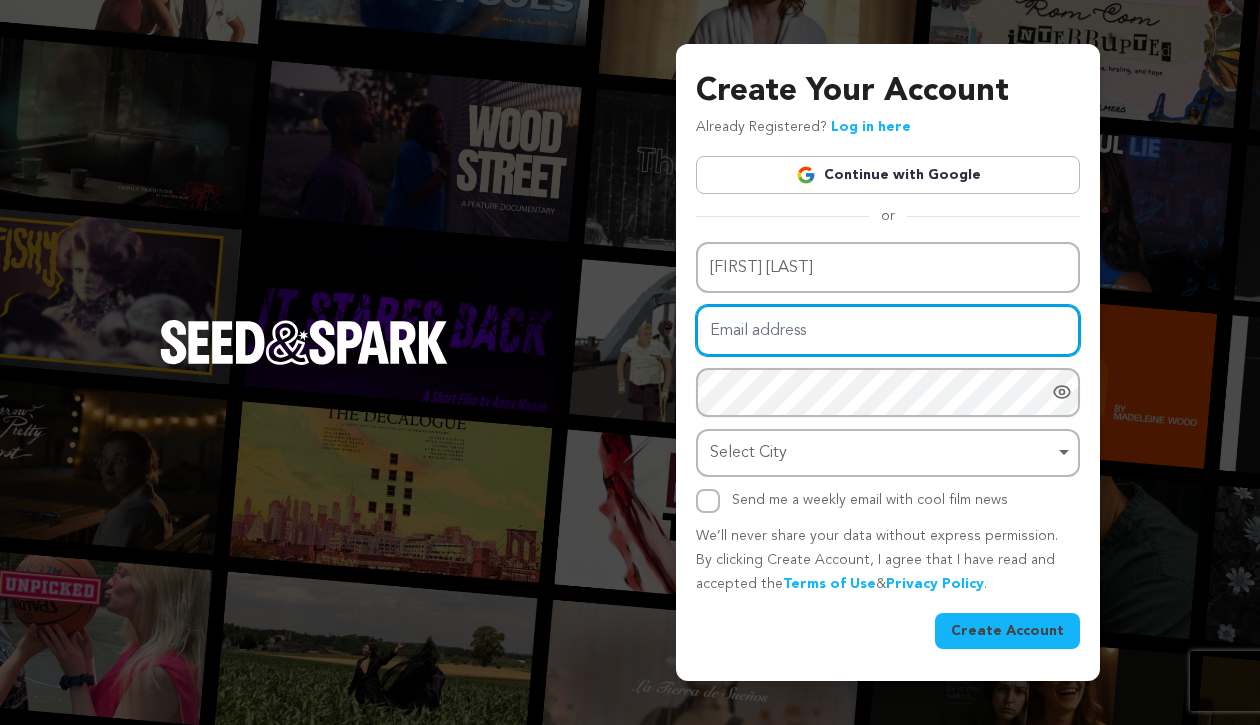 click on "Email address" at bounding box center [888, 330] 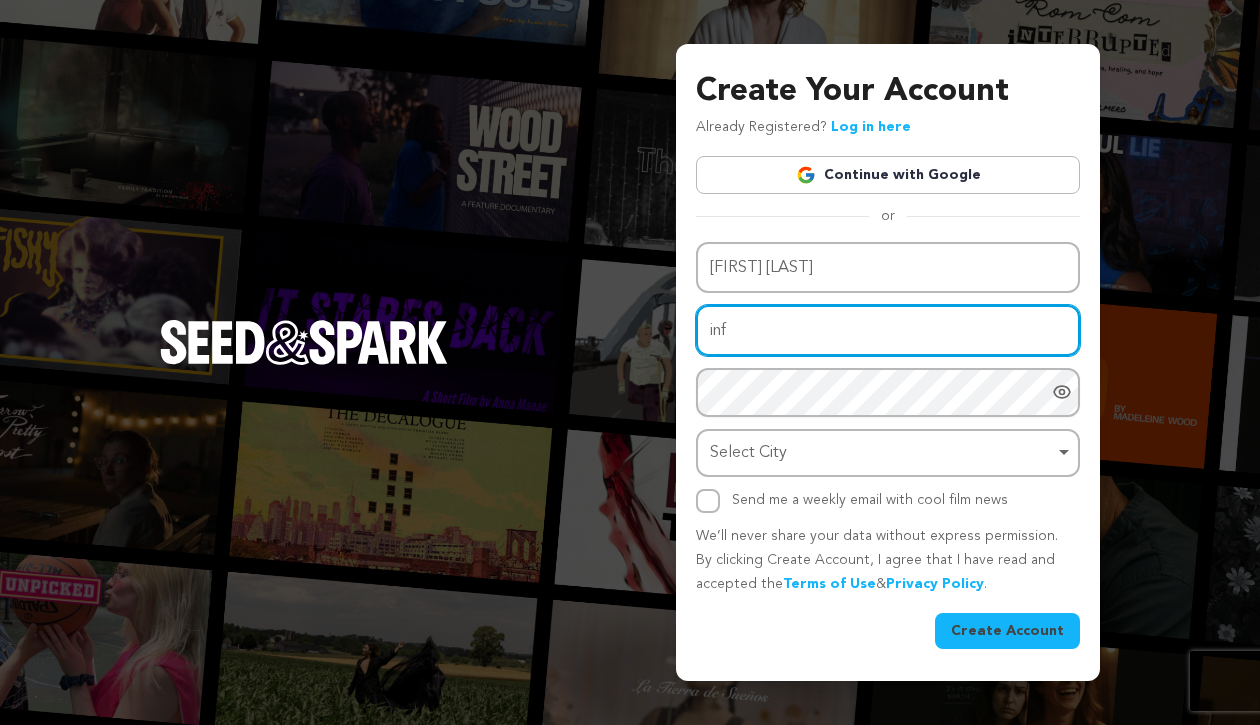 type on "info@spatulist.com" 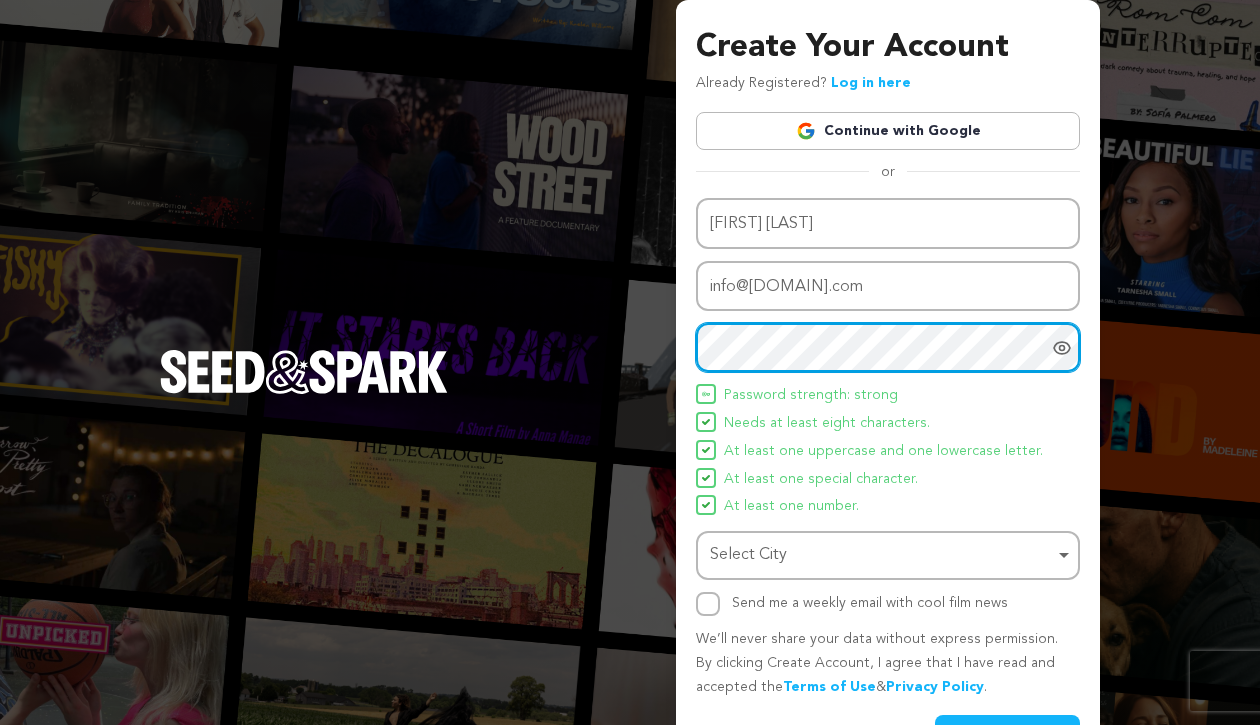 click on "Select City Remove item" at bounding box center [882, 555] 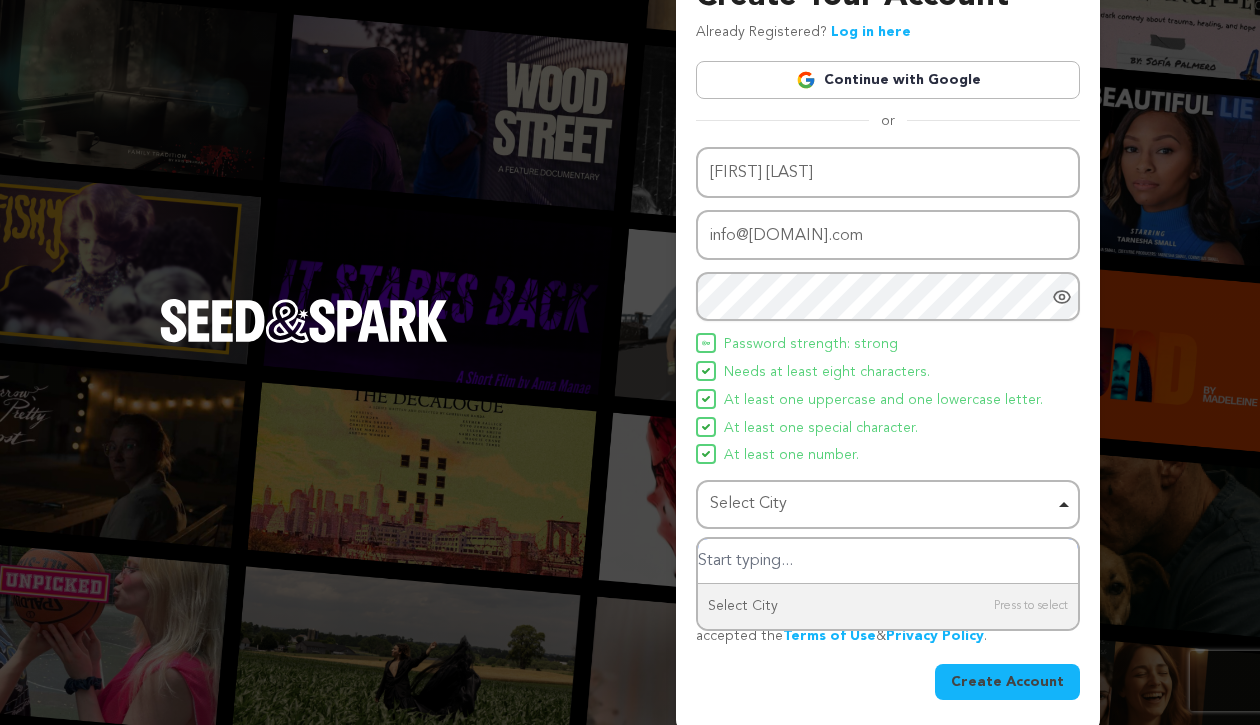 scroll, scrollTop: 58, scrollLeft: 0, axis: vertical 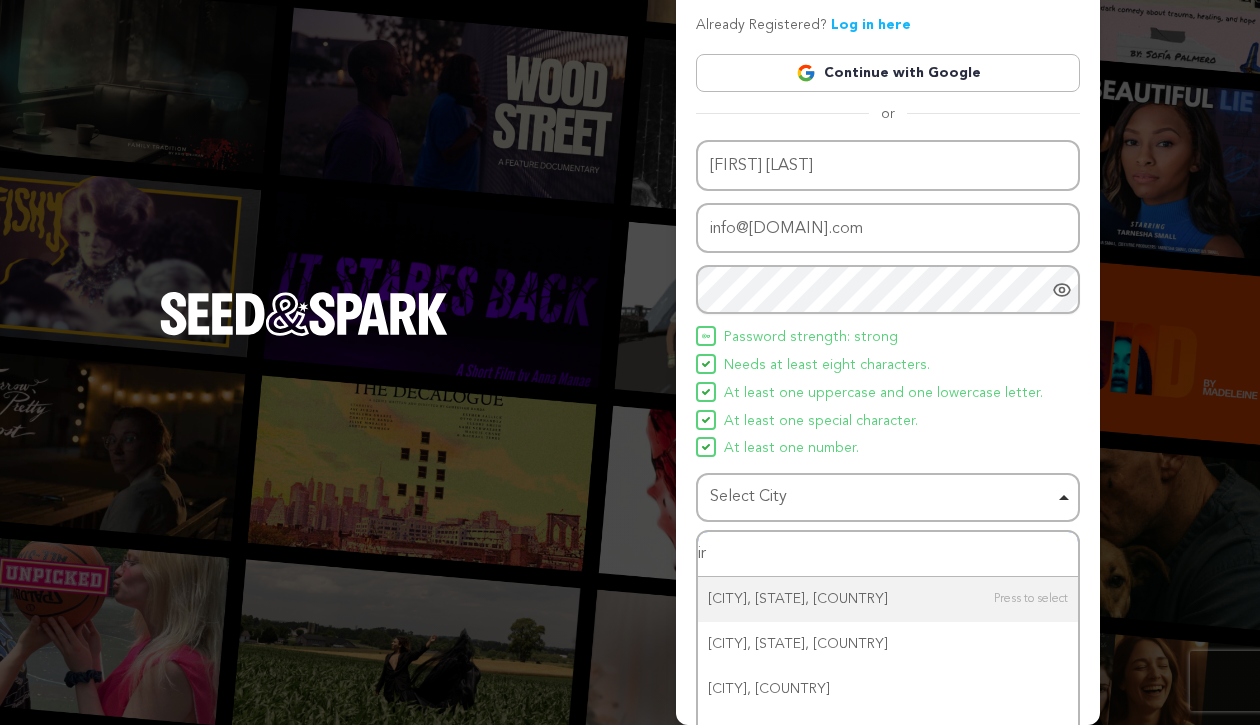 type on "i" 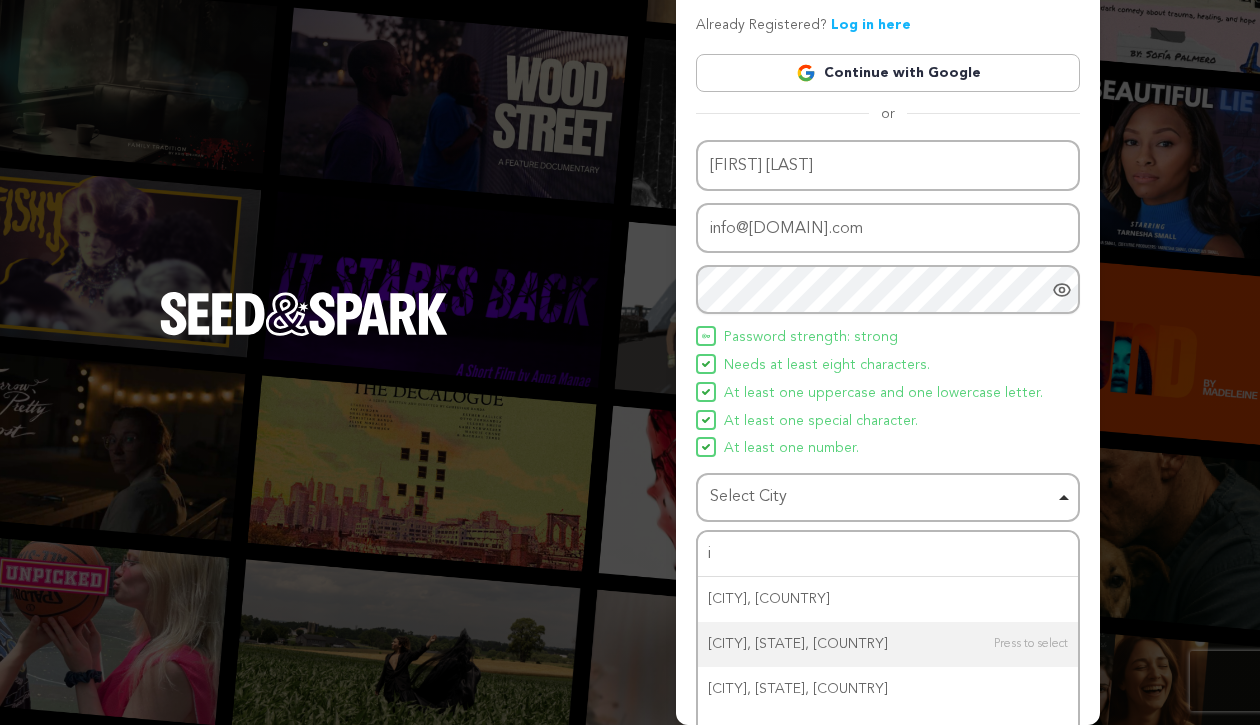 type 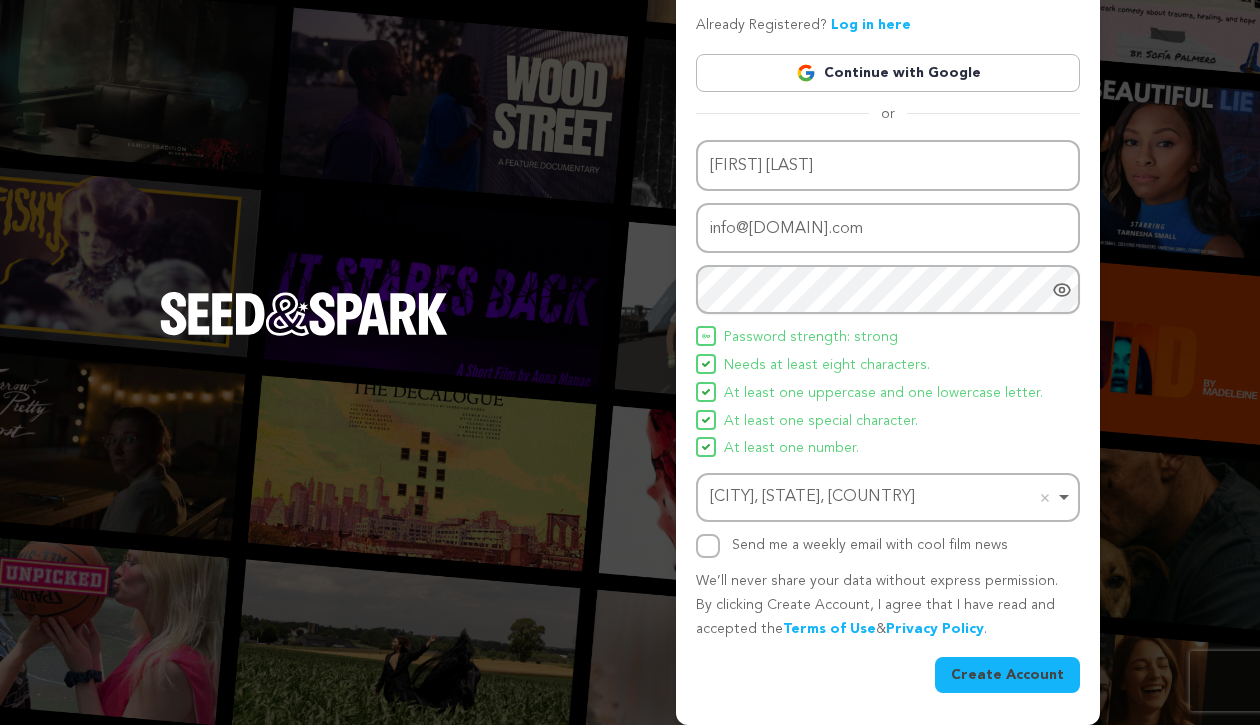 click on "Create Account" at bounding box center [1007, 675] 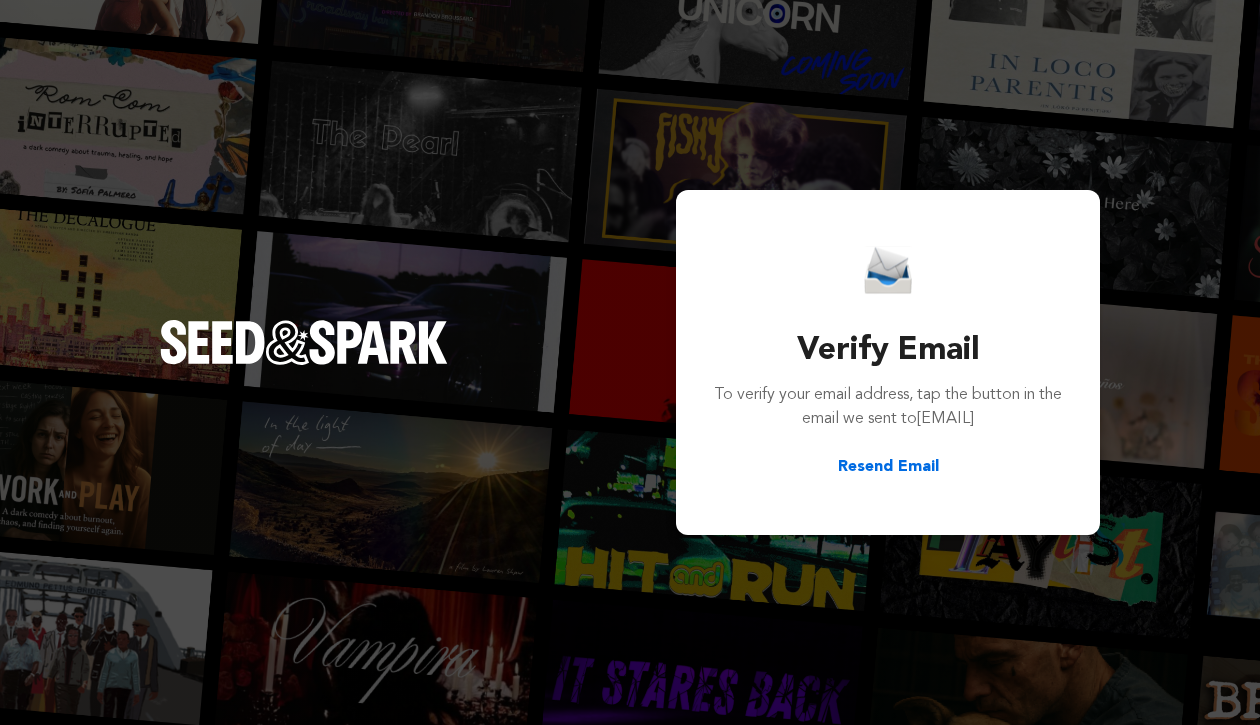 scroll, scrollTop: 0, scrollLeft: 0, axis: both 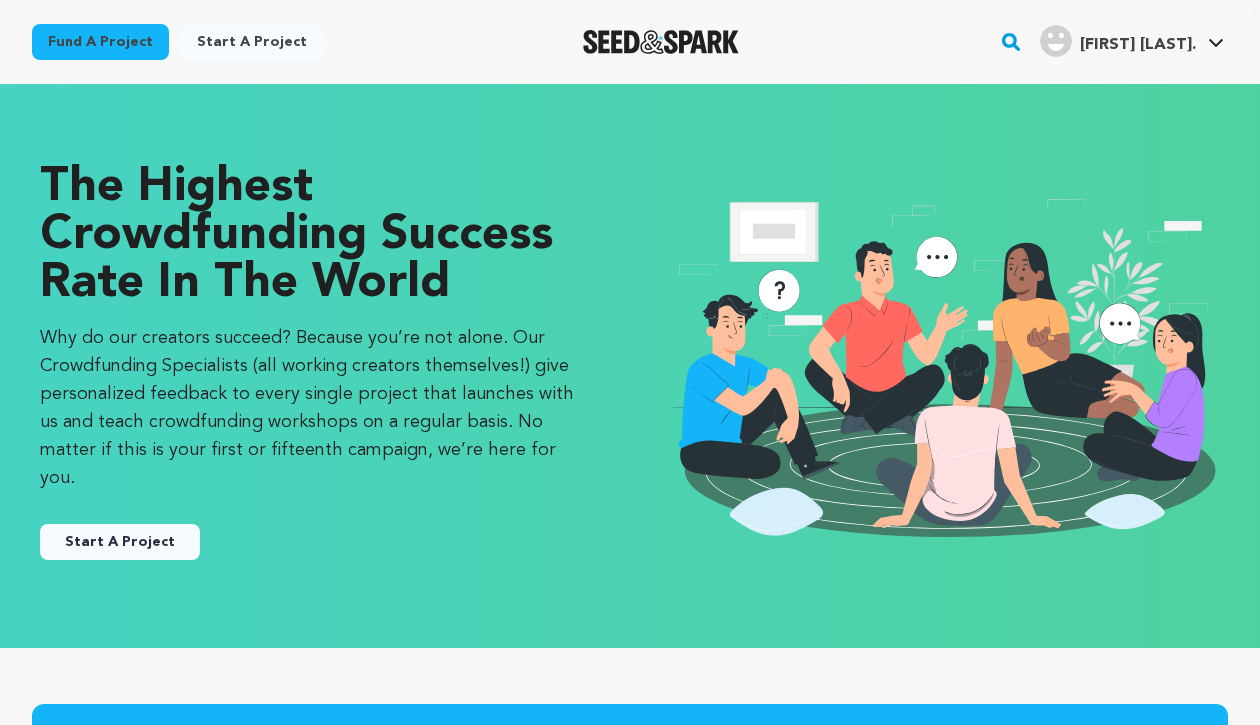 click on "Start A Project" at bounding box center (120, 542) 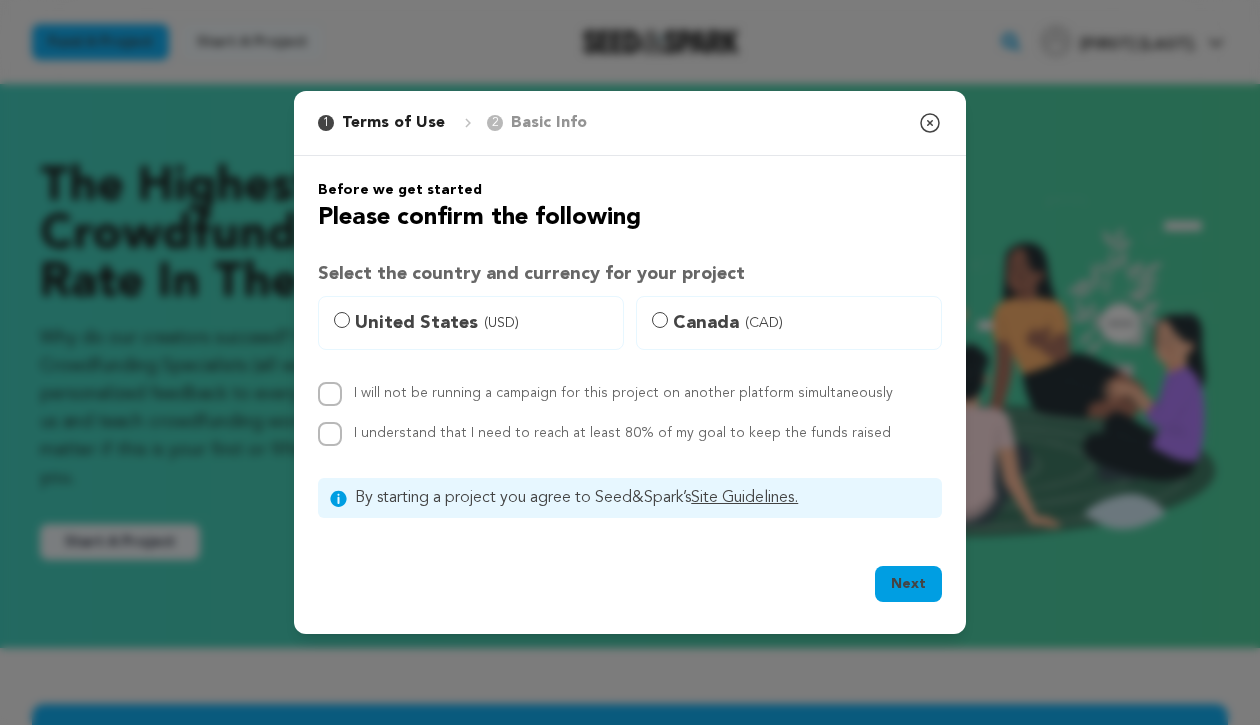 click on "United States
(USD)" at bounding box center (483, 323) 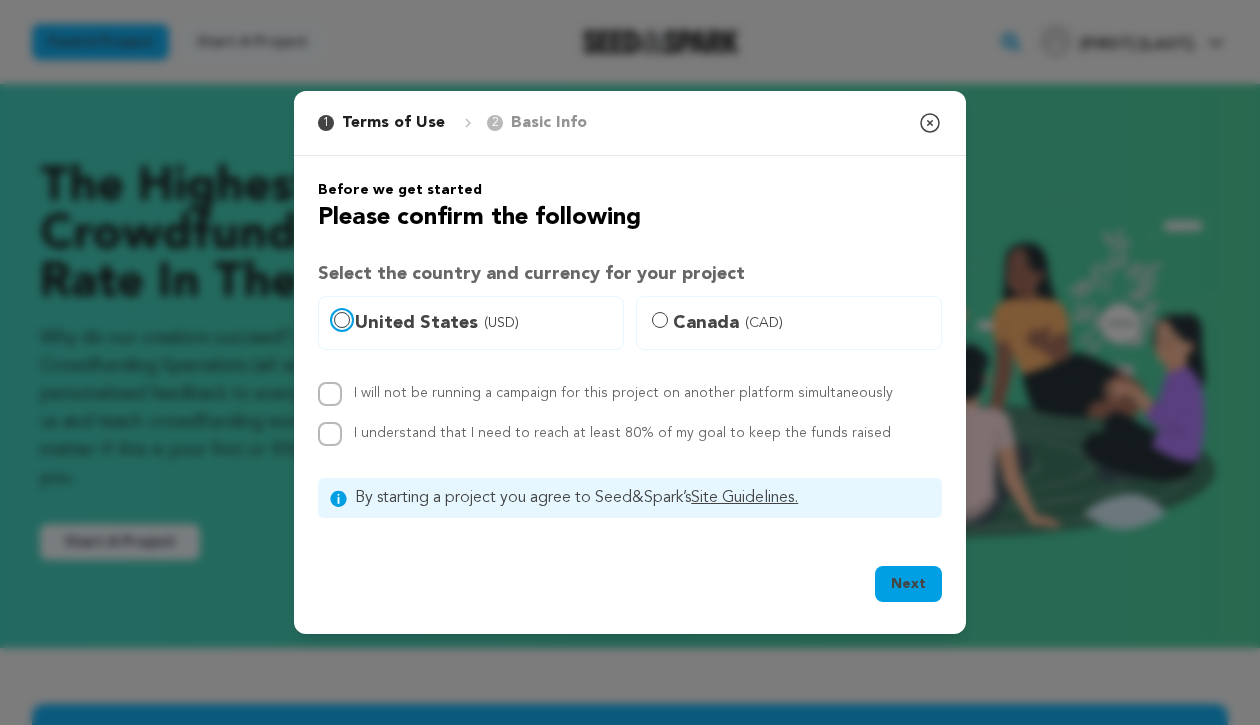 click on "United States
(USD)" at bounding box center (342, 320) 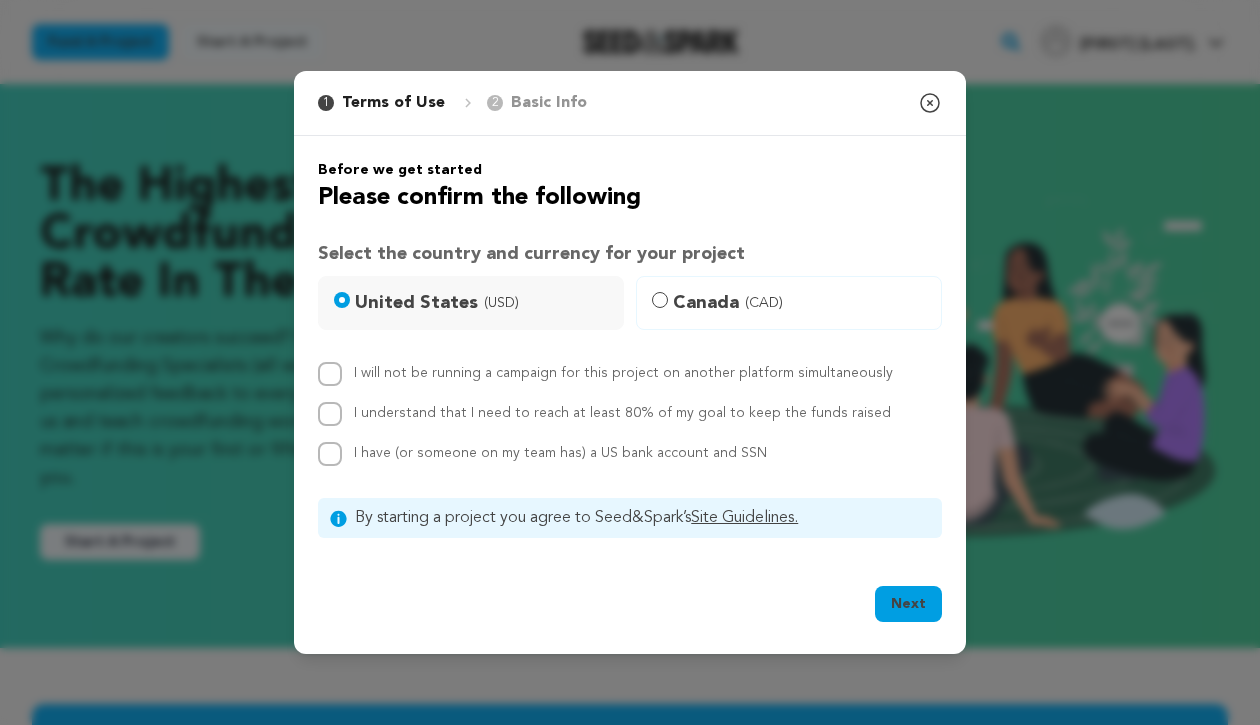 click on "I will not be running a campaign for this project on another platform
simultaneously" at bounding box center [623, 373] 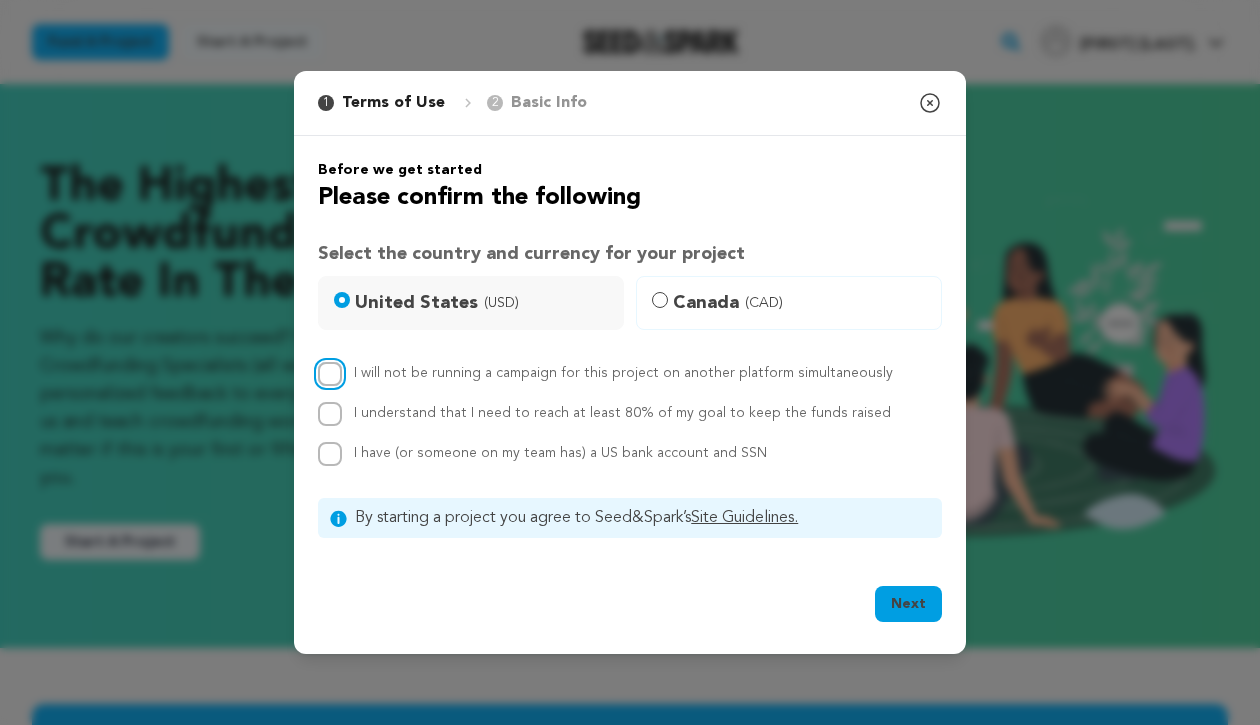 click on "I will not be running a campaign for this project on another platform
simultaneously" at bounding box center (330, 374) 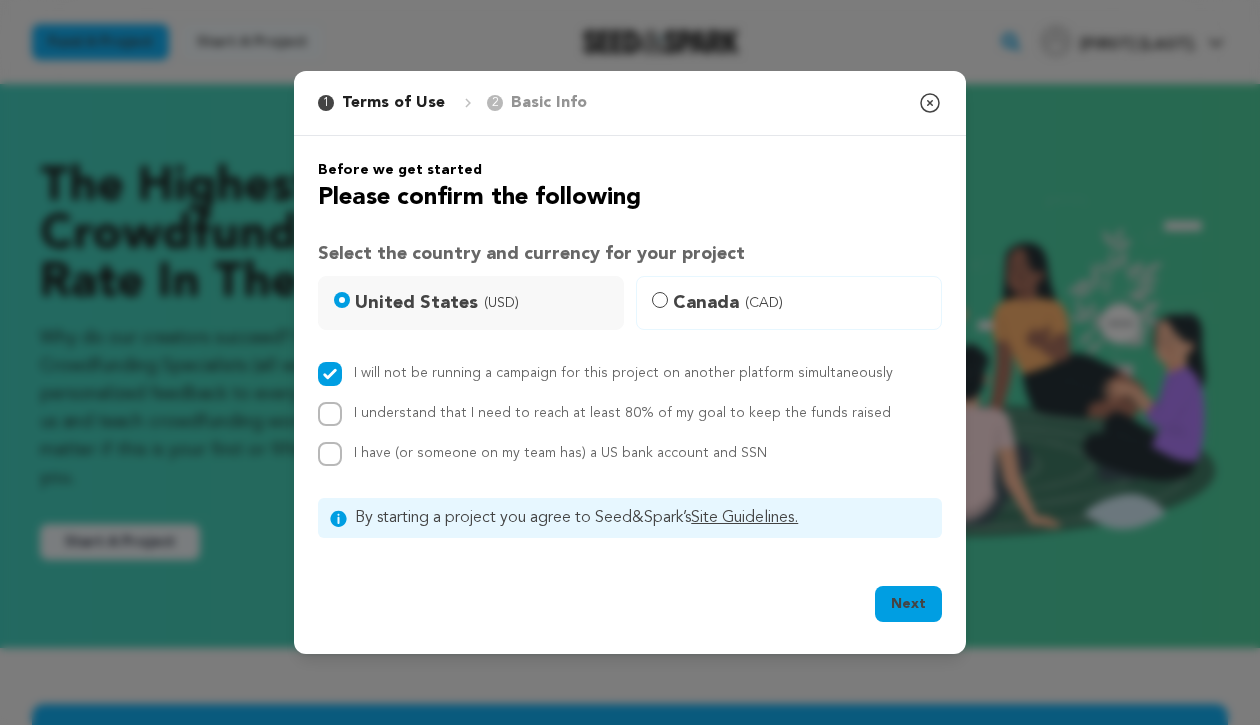 click on "I understand that I need to reach at least 80% of my goal to keep the
funds raised" at bounding box center [622, 413] 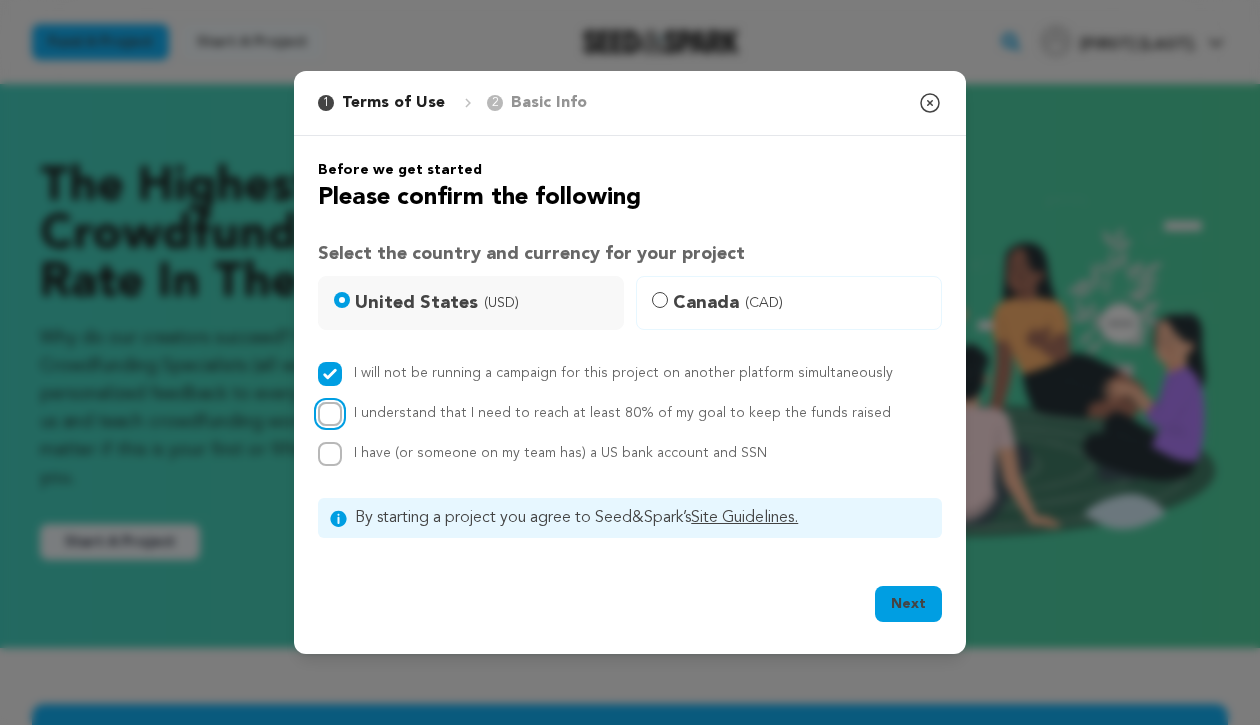 click on "I understand that I need to reach at least 80% of my goal to keep the
funds raised" at bounding box center (330, 414) 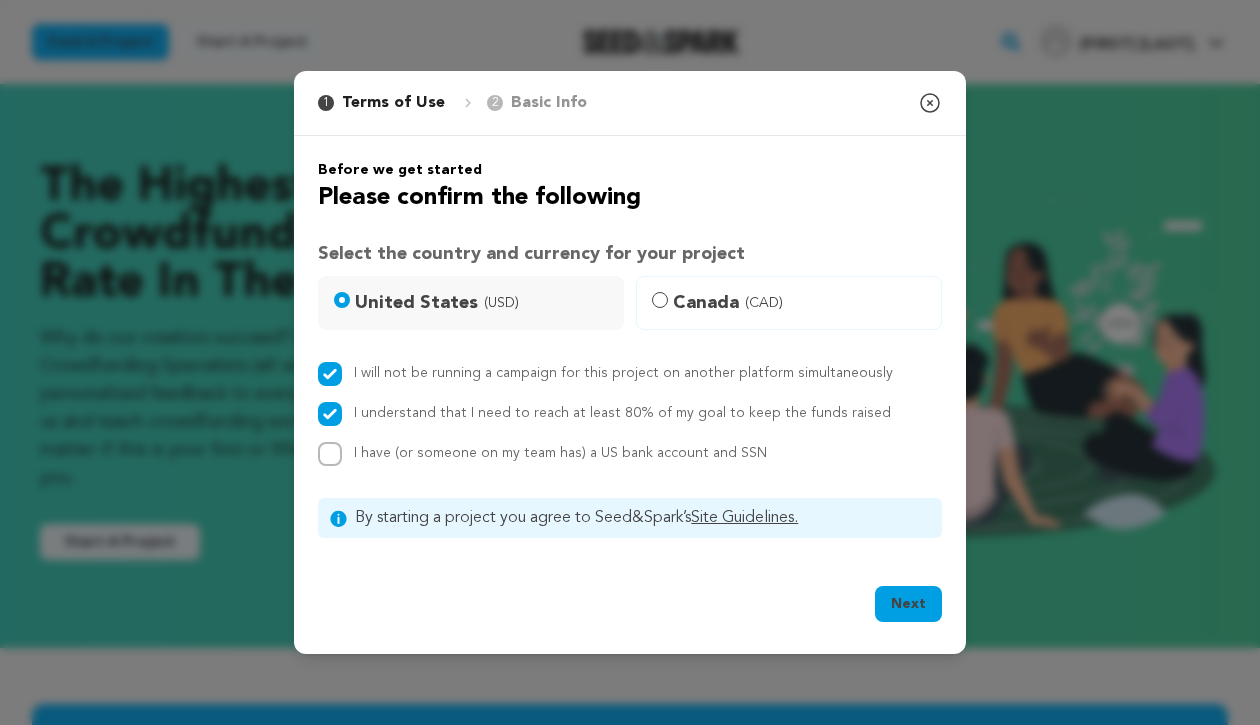 click on "I have (or someone on my team has) a US bank account and SSN" at bounding box center (560, 453) 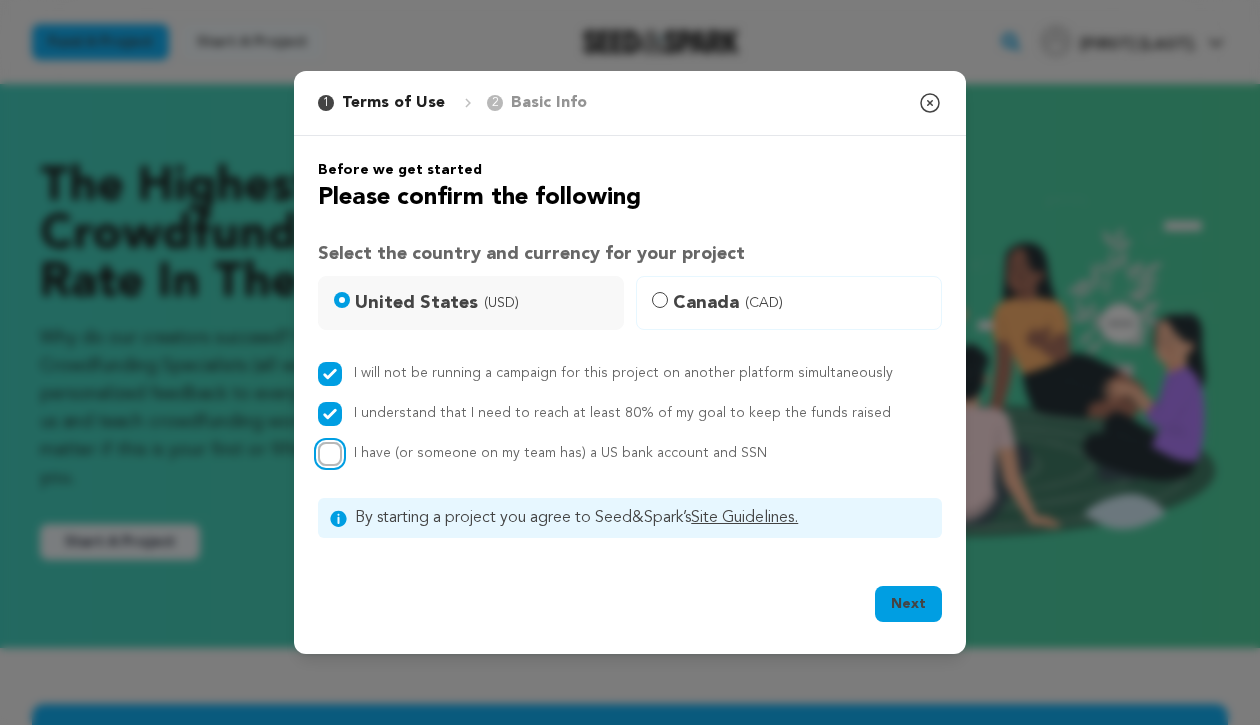 checkbox on "true" 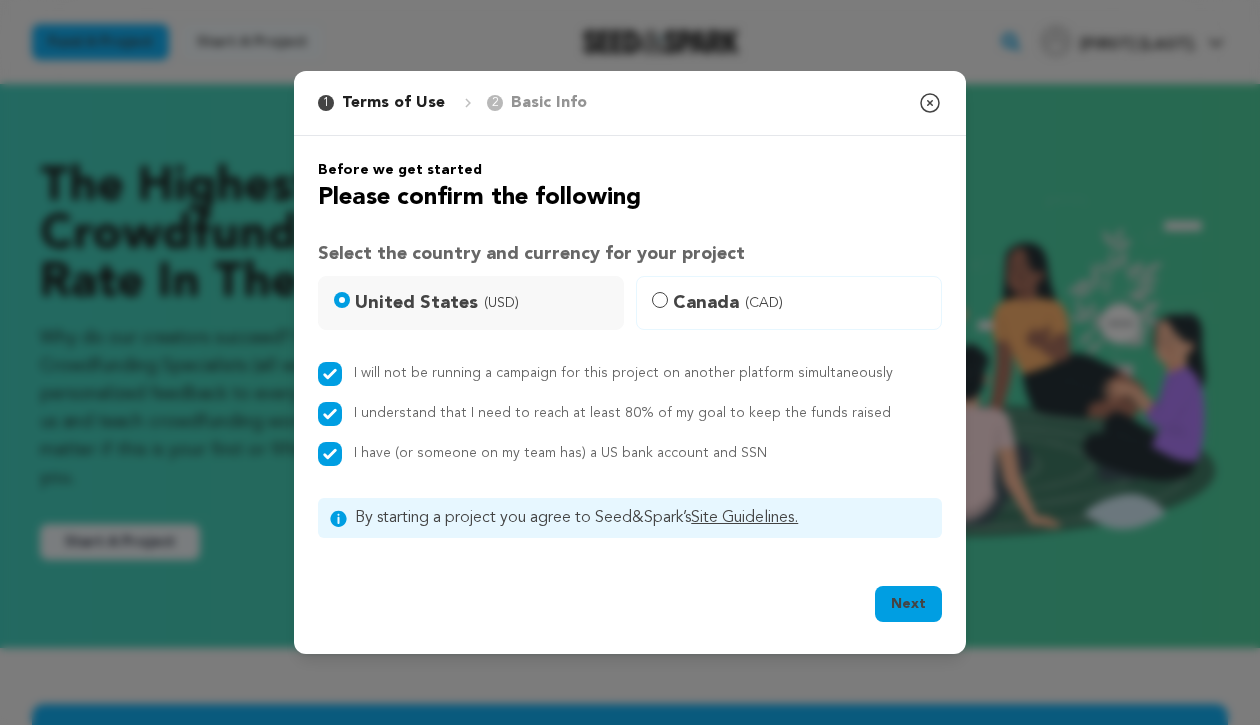 click on "Next" at bounding box center (908, 604) 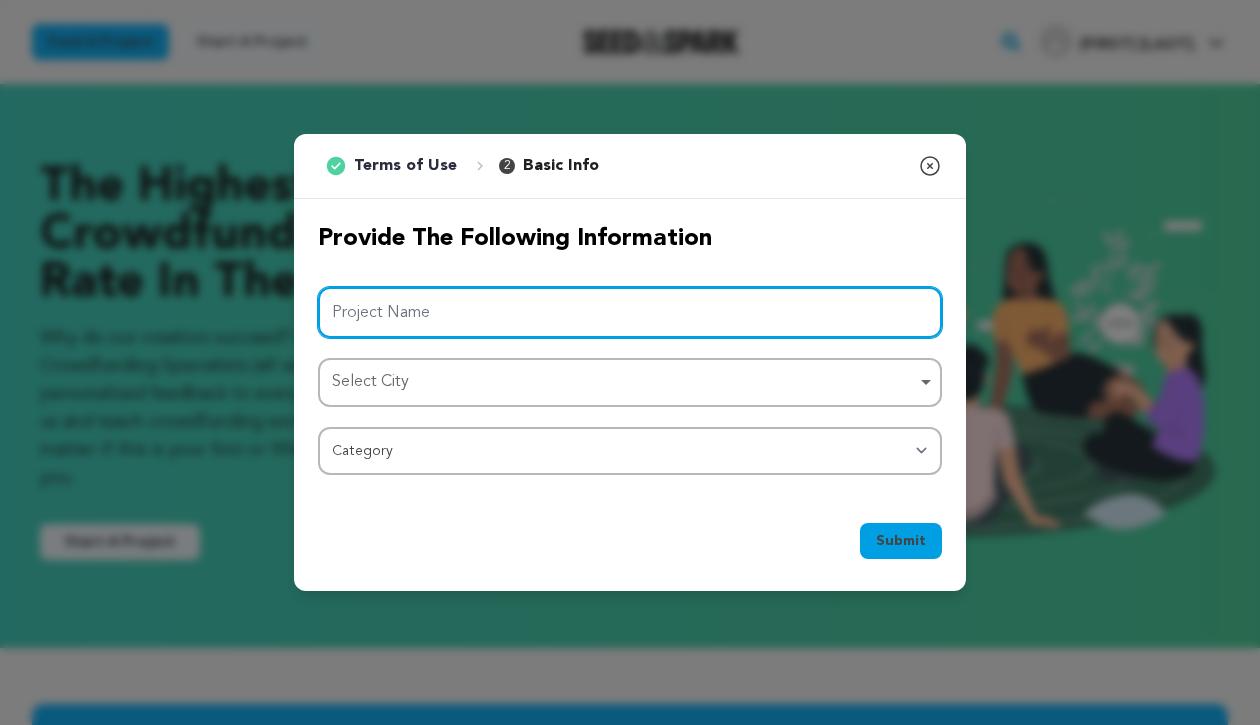 click on "Project Name" at bounding box center (630, 312) 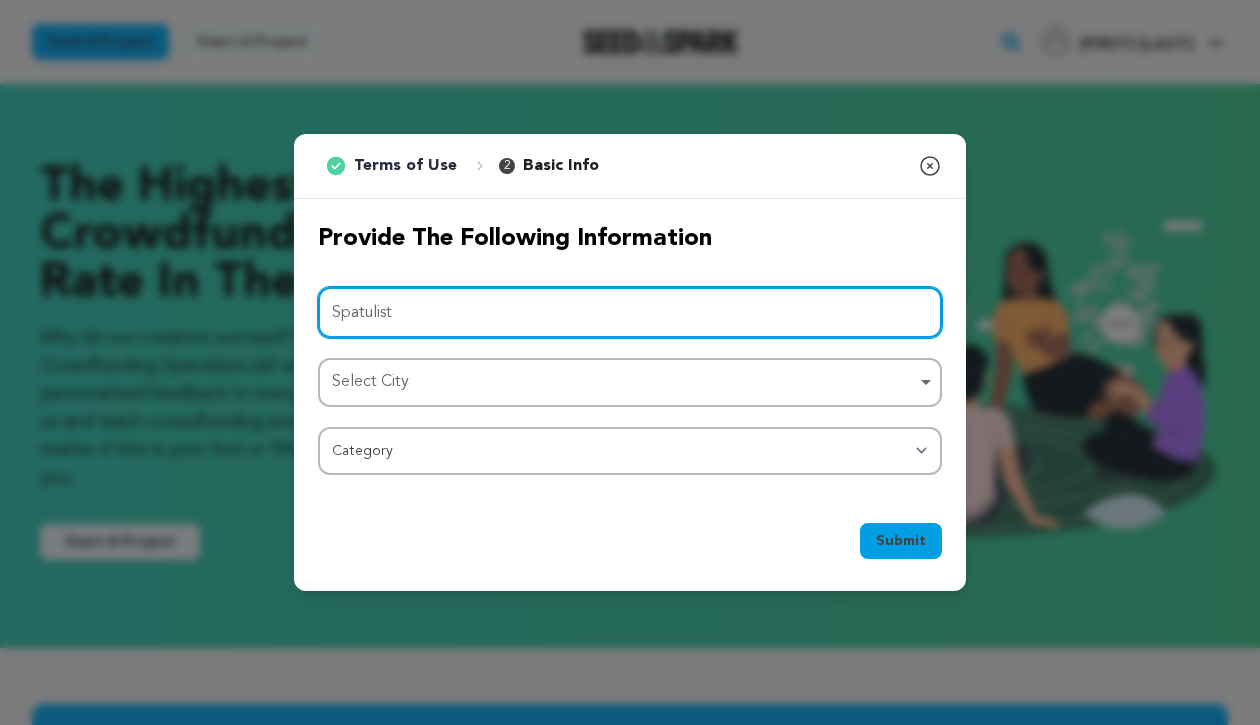 click on "Select City Remove item" at bounding box center (624, 382) 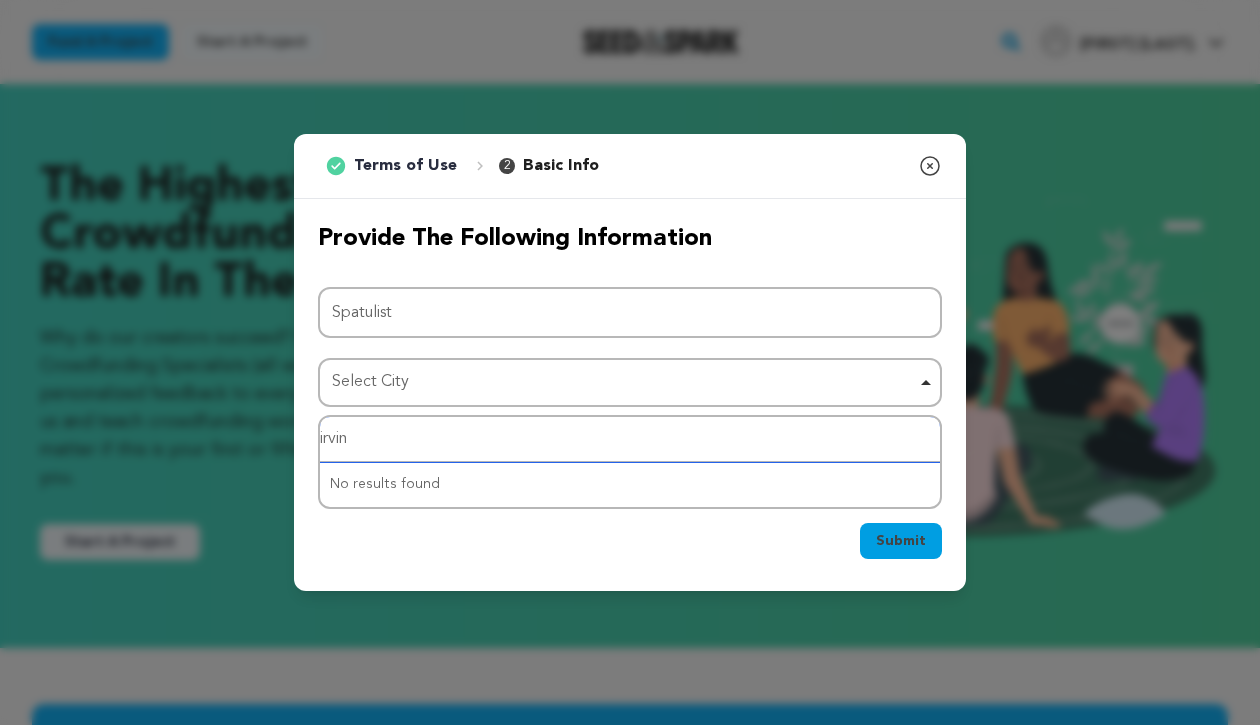 type on "irvine" 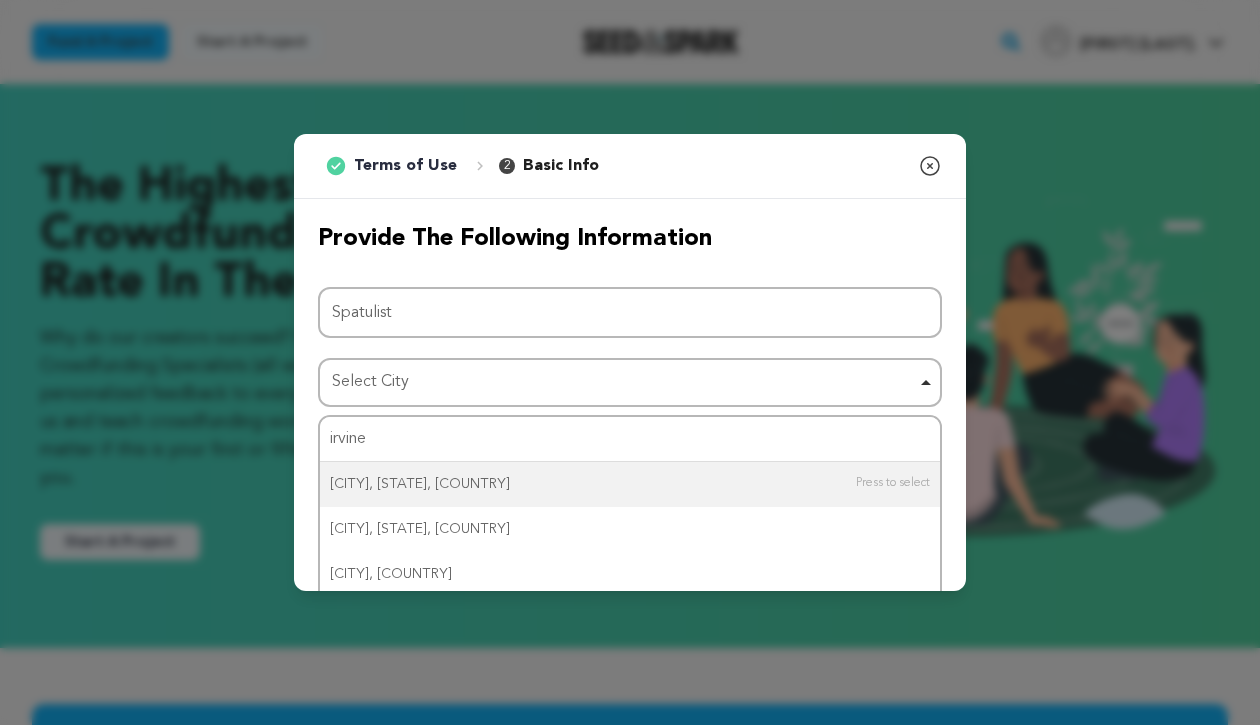 type 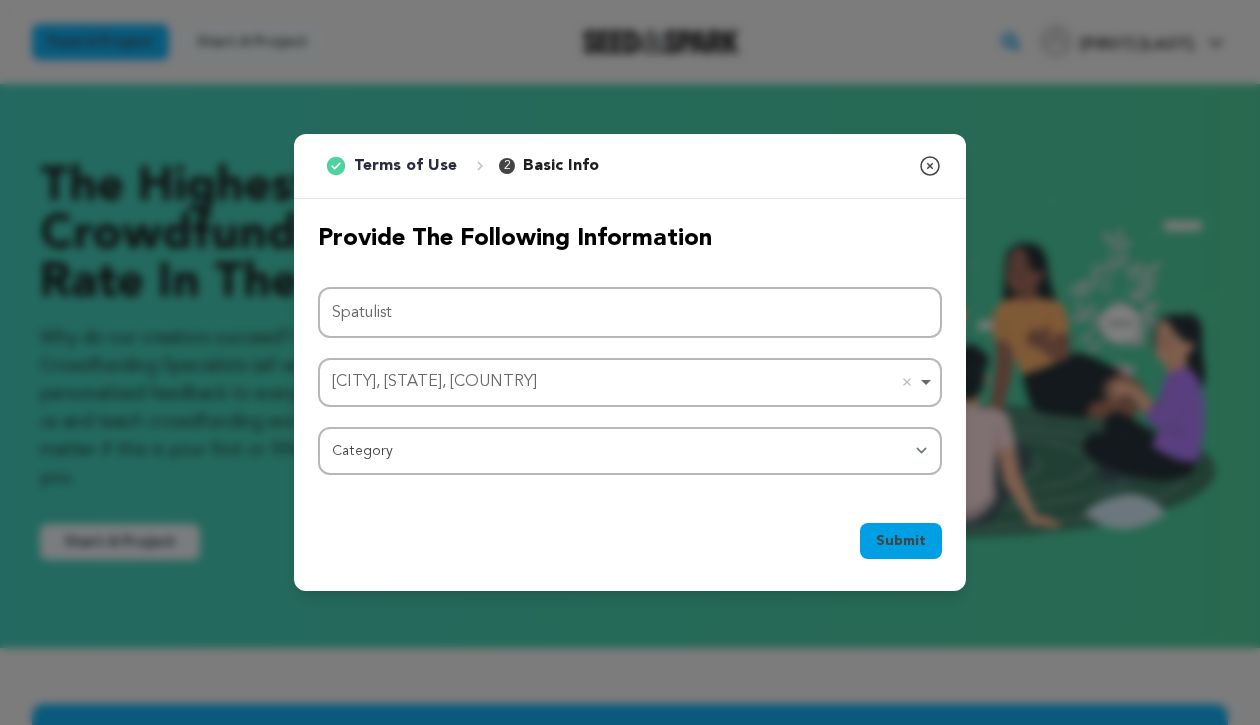 click on "Project Name
Spatulist
[CITY], [STATE], [COUNTRY] [CITY], [STATE], [COUNTRY] Remove item  Select City [CITY], [STATE], [COUNTRY] [CITY], [STATE], [COUNTRY] [CITY], [STATE], [COUNTRY] [CITY], [COUNTRY] [CITY], [STATE], [COUNTRY]
Category
Film Feature
Film Short
Series
Film Festival
Company
Music Video
VR Experience
Comics
Artist Residency
Art & Photography
Collective
Dance
Games
Music
Radio & Podcasts
Orgs & Companies" at bounding box center [630, 381] 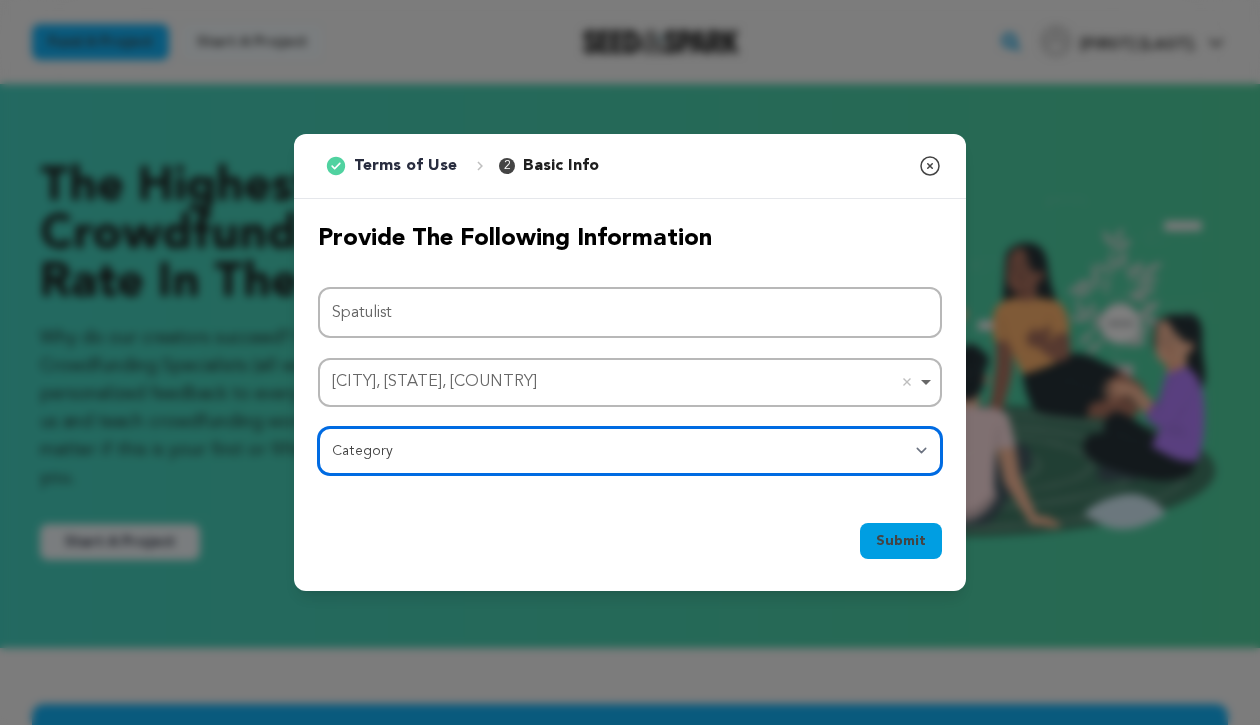 click on "Category
Film Feature
Film Short
Series
Film Festival
Company
Music Video
VR Experience
Comics
Artist Residency
Art & Photography
Collective
Dance
Games
Music
Radio & Podcasts
Orgs & Companies
Writing & Publishing
Venue & Spaces
Theatre" at bounding box center (630, 451) 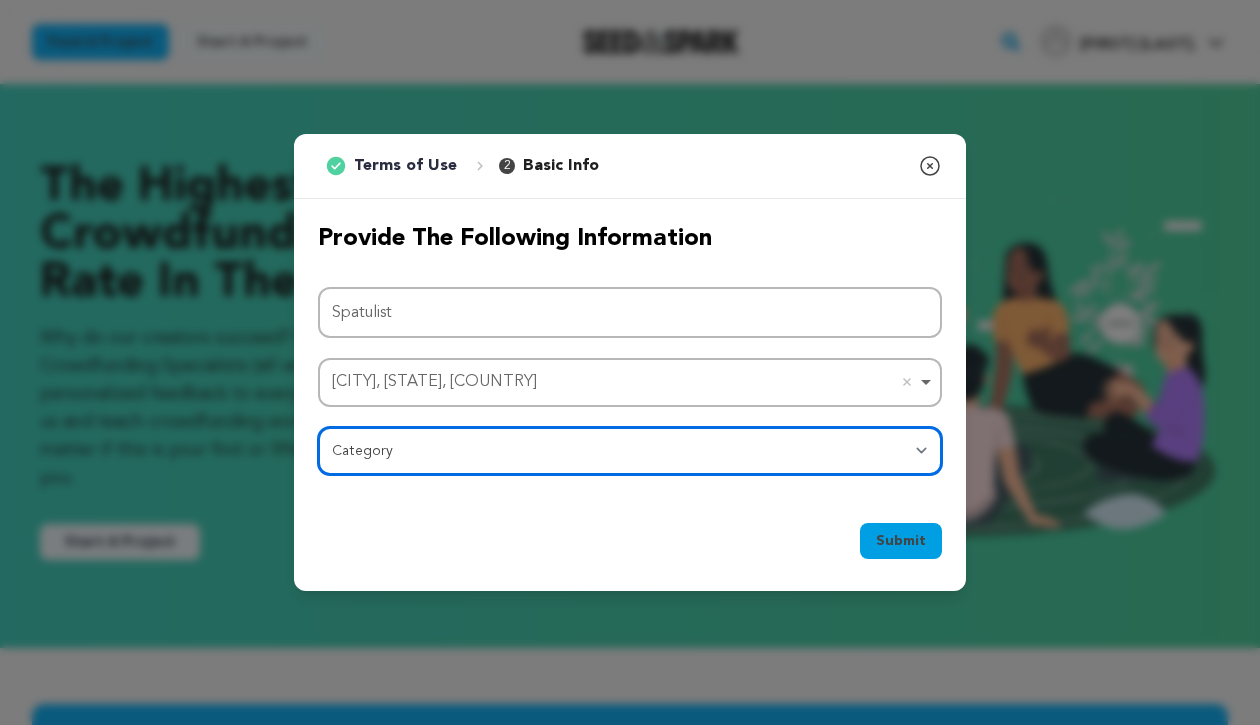 select on "10117" 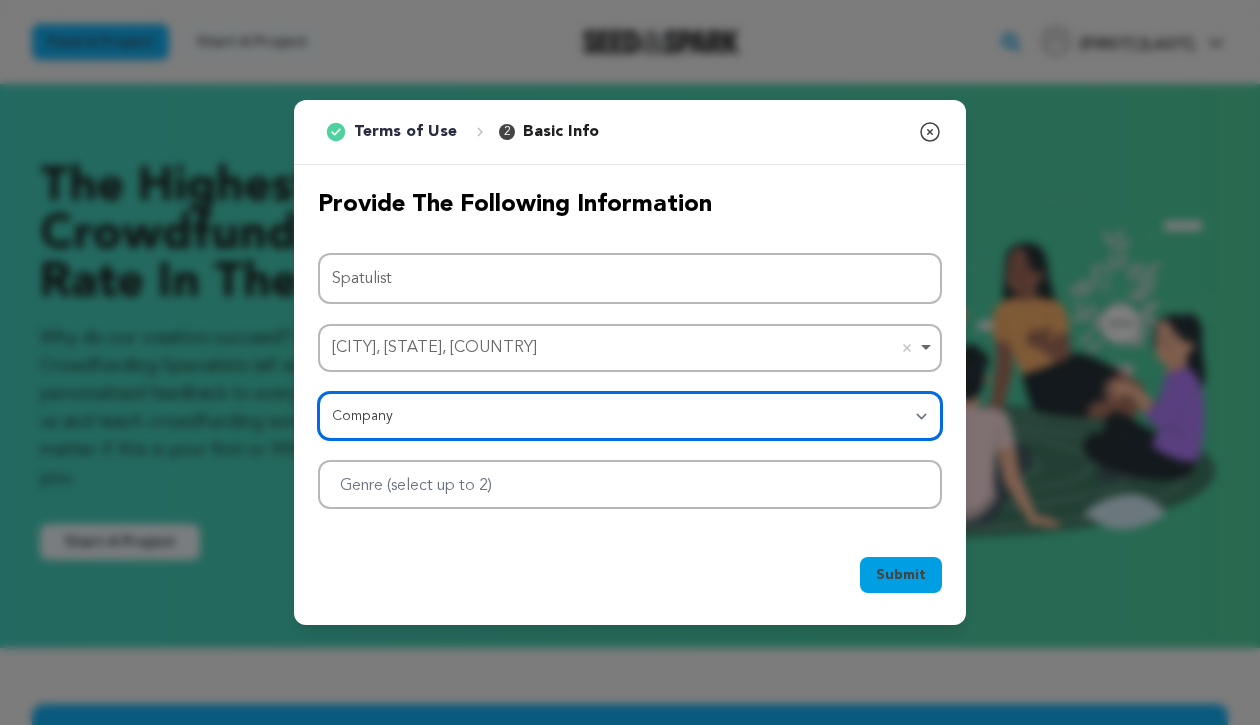 click at bounding box center [630, 484] 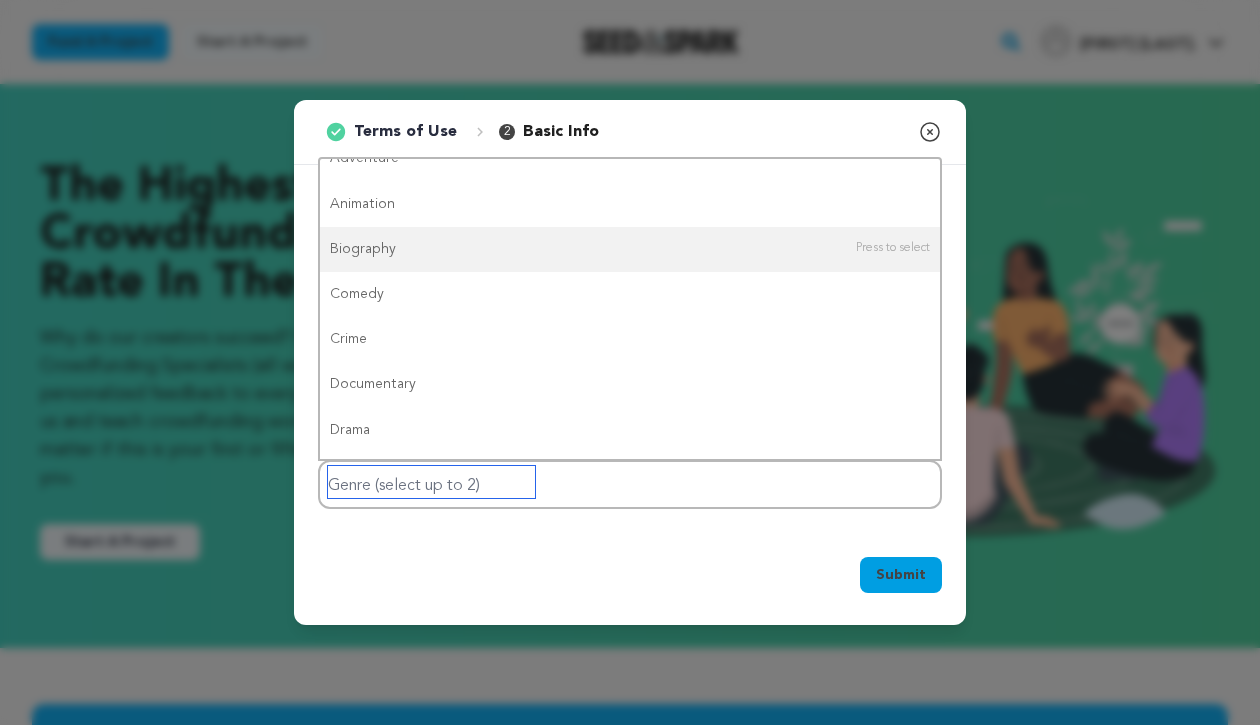 scroll, scrollTop: 76, scrollLeft: 0, axis: vertical 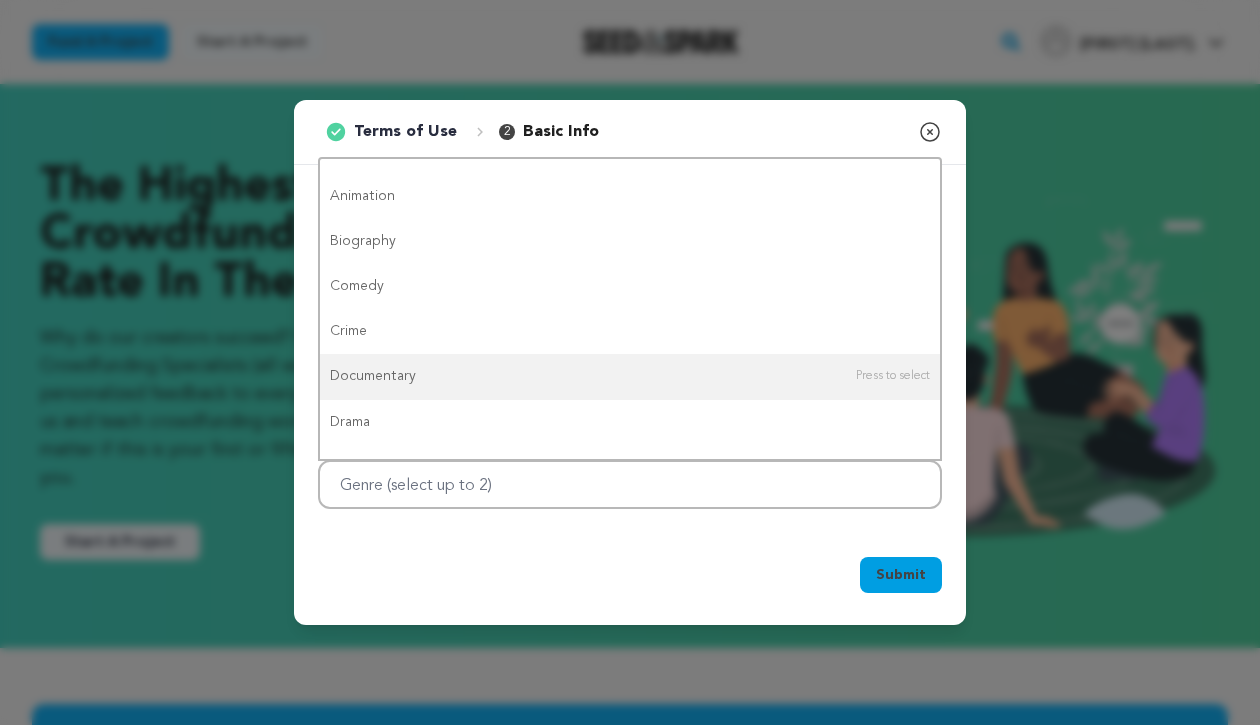 click on "Provide the following information
Project Name
Spatulist
[CITY], [STATE], [COUNTRY] [CITY], [STATE], [COUNTRY] Remove item  Select City [CITY], [STATE], [COUNTRY] [CITY], [STATE], [COUNTRY] [CITY], [STATE], [COUNTRY] [CITY], [COUNTRY] [CITY], [STATE], [COUNTRY]
Category
Film Feature
Film Short
Series
Film Festival
Company
Music Video
VR Experience
Comics
Artist Residency
Art & Photography
Collective
Dance
Games
Music Venue & Spaces" at bounding box center (630, 349) 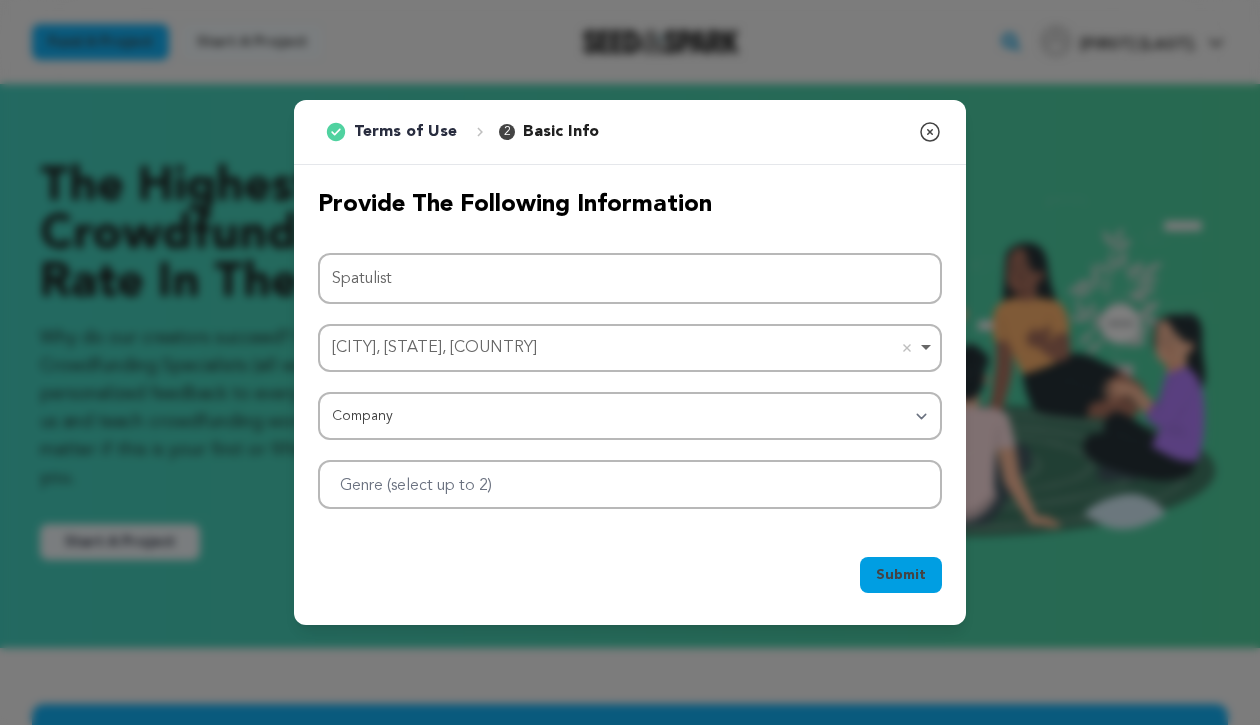 click 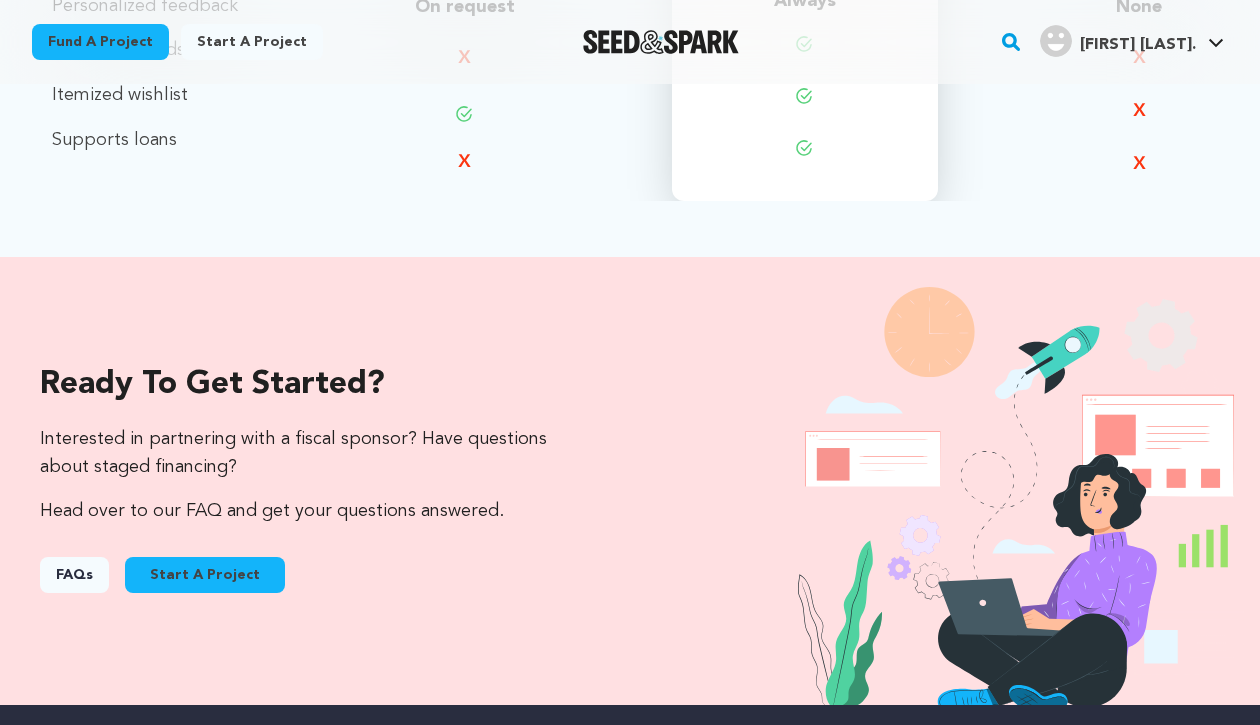 scroll, scrollTop: 1971, scrollLeft: 0, axis: vertical 